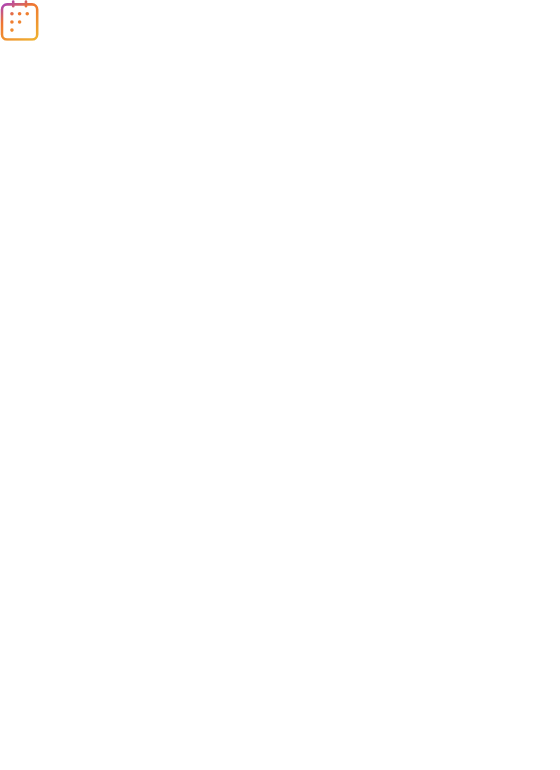 scroll, scrollTop: 0, scrollLeft: 0, axis: both 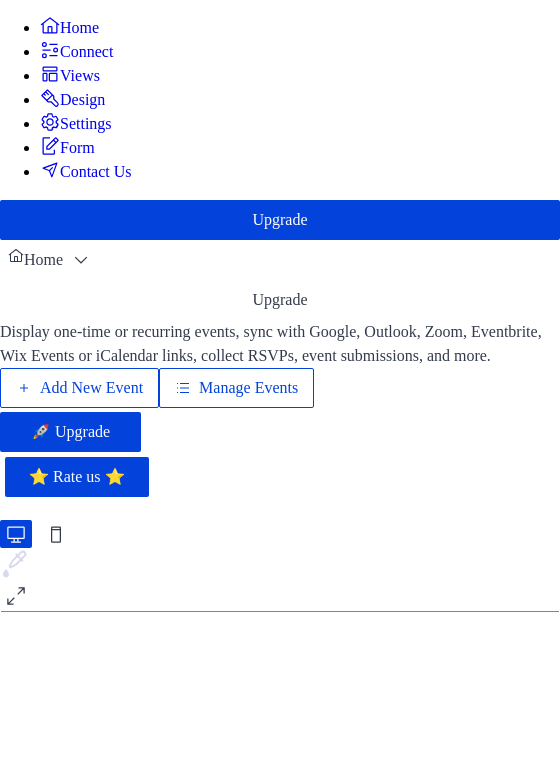 click on "Manage Events" at bounding box center [248, 388] 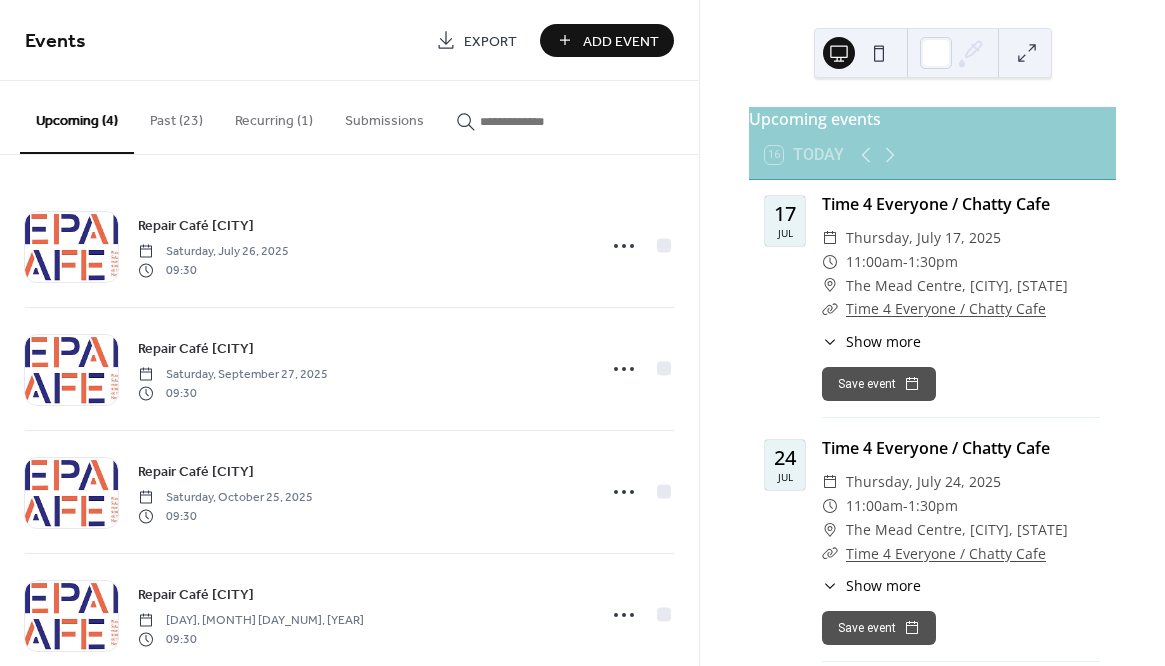 scroll, scrollTop: 0, scrollLeft: 0, axis: both 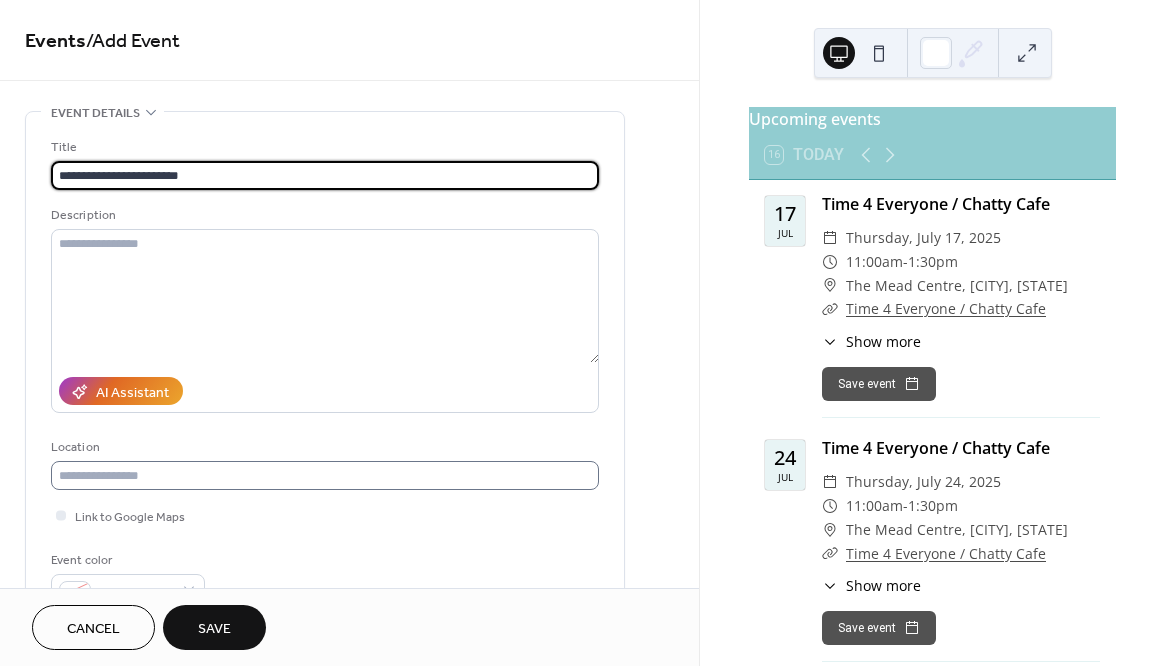type on "**********" 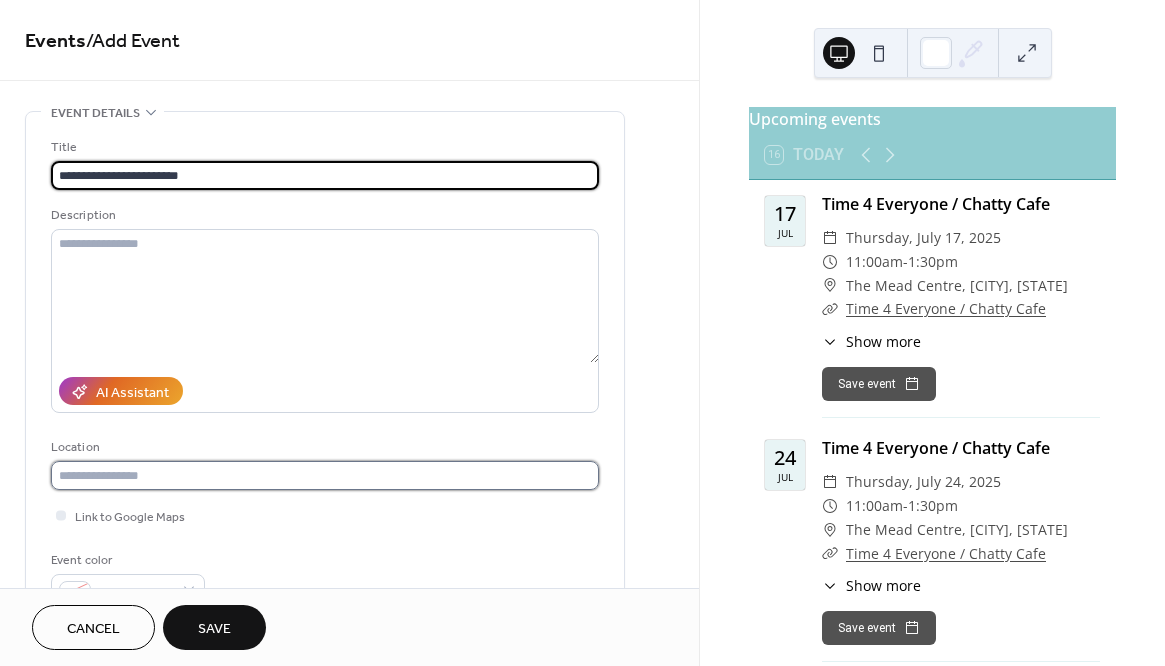 click at bounding box center [325, 475] 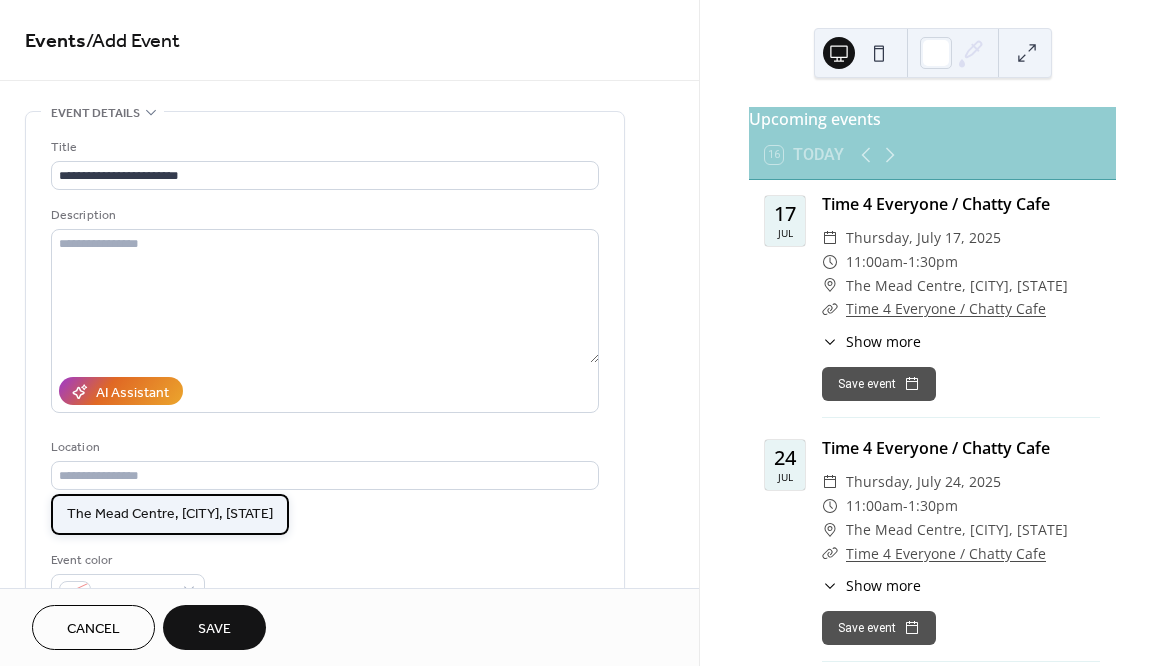 click on "The Mead Centre, [CITY], [STATE]" at bounding box center [170, 513] 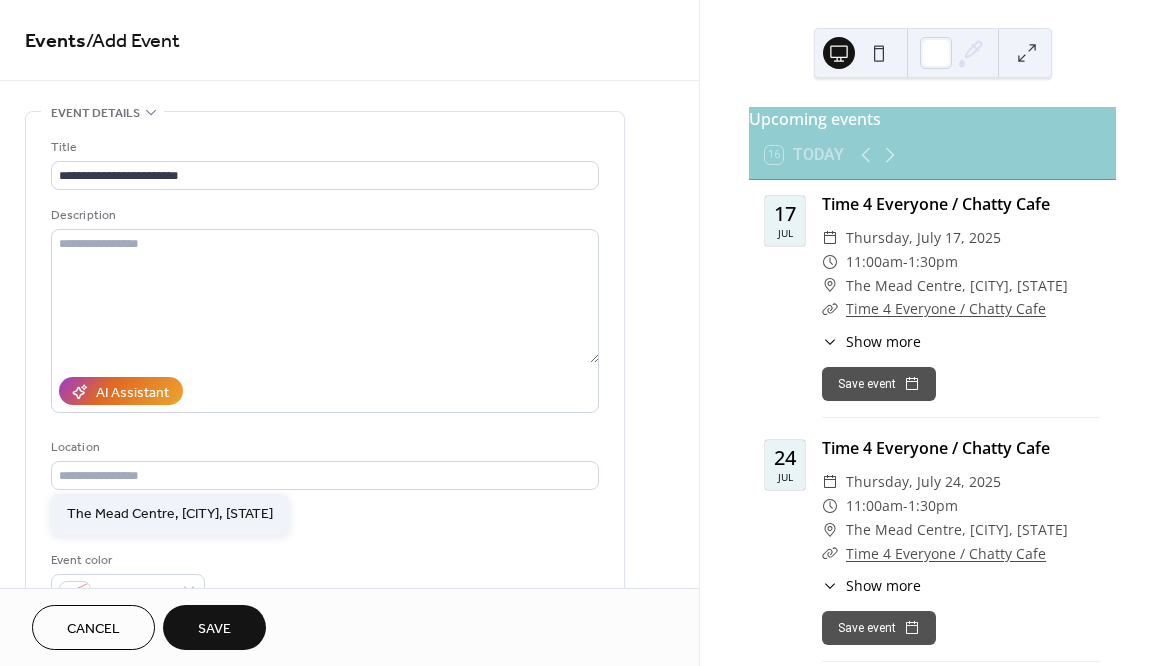 type on "**********" 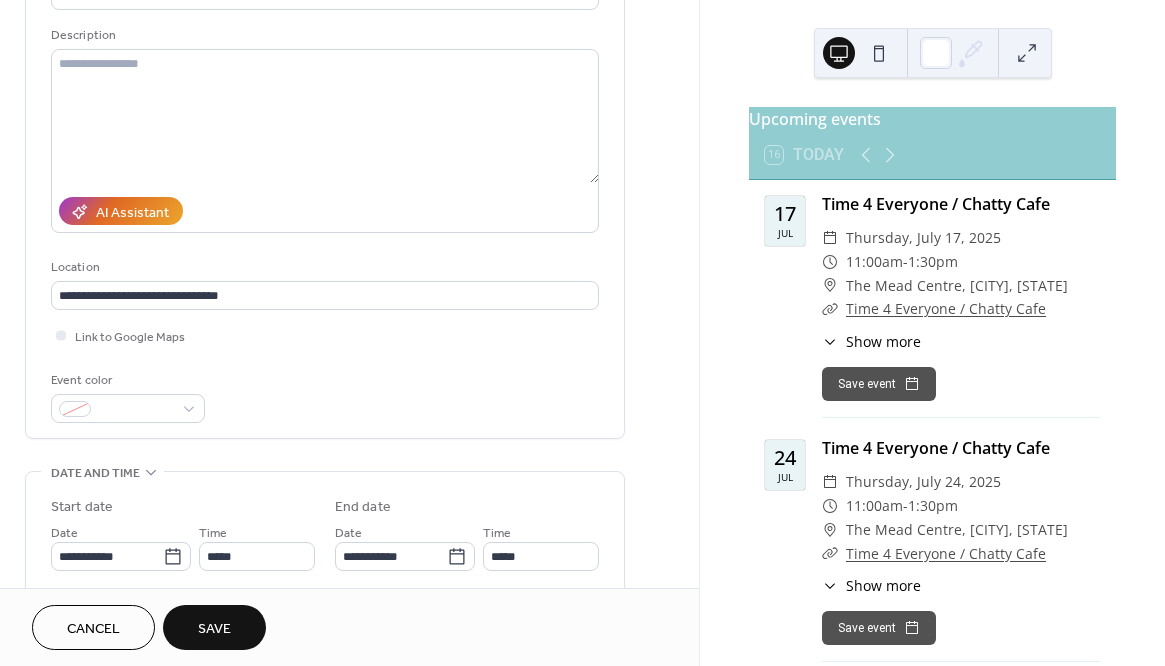 scroll, scrollTop: 181, scrollLeft: 0, axis: vertical 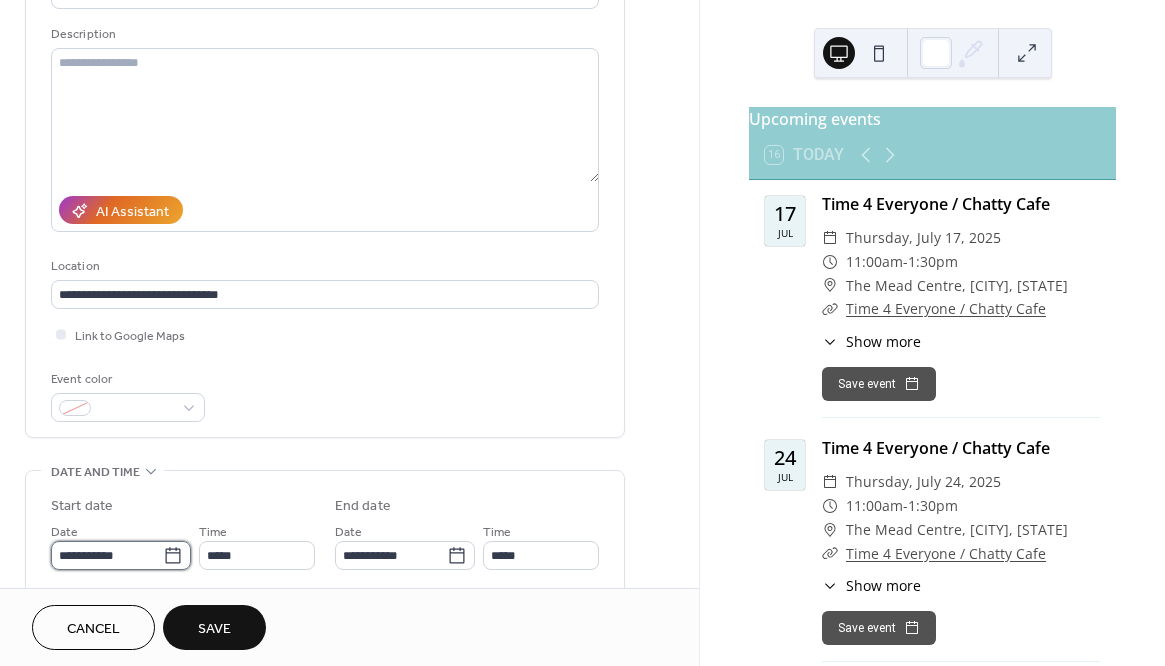 click on "**********" at bounding box center (582, 333) 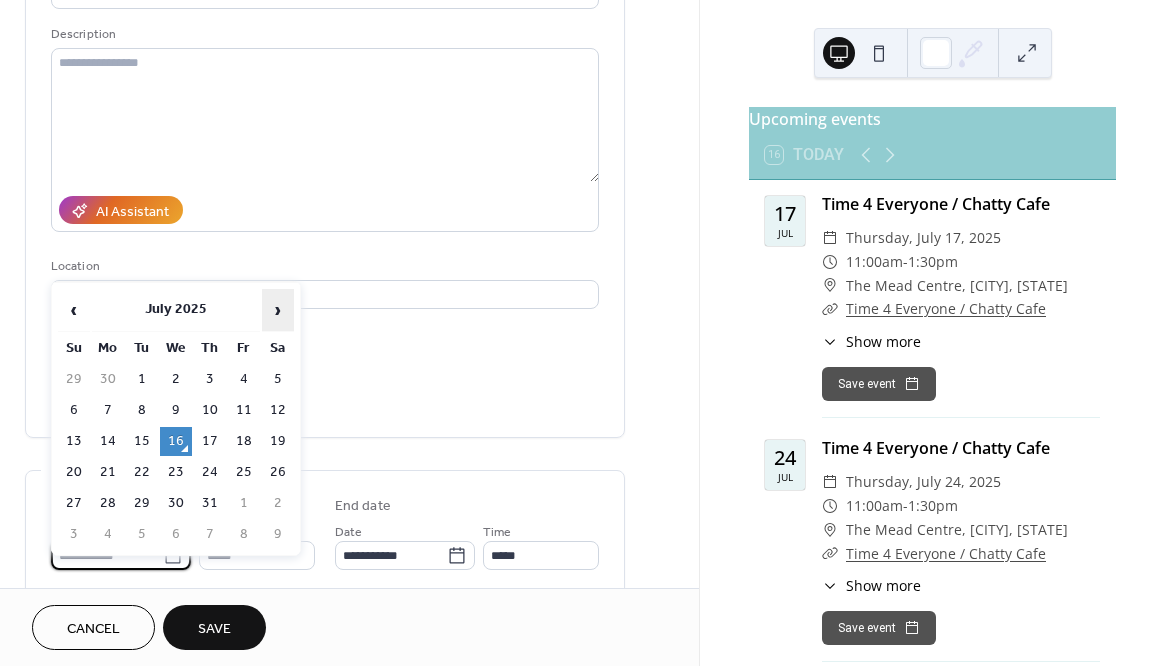 click on "›" at bounding box center [278, 310] 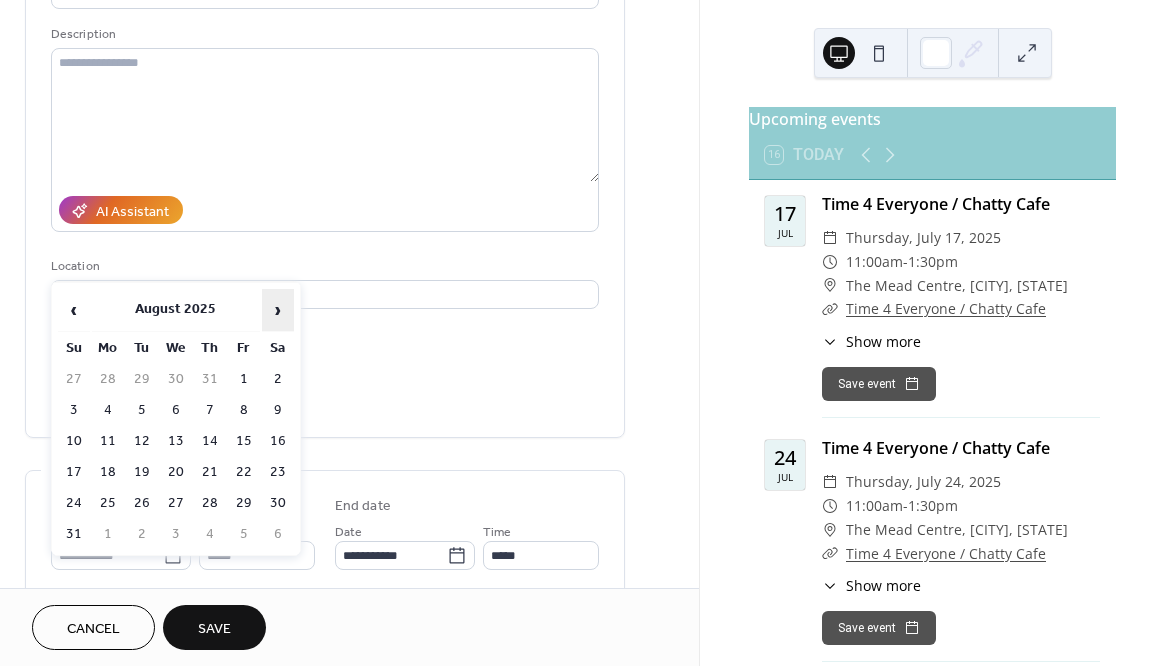 click on "›" at bounding box center [278, 310] 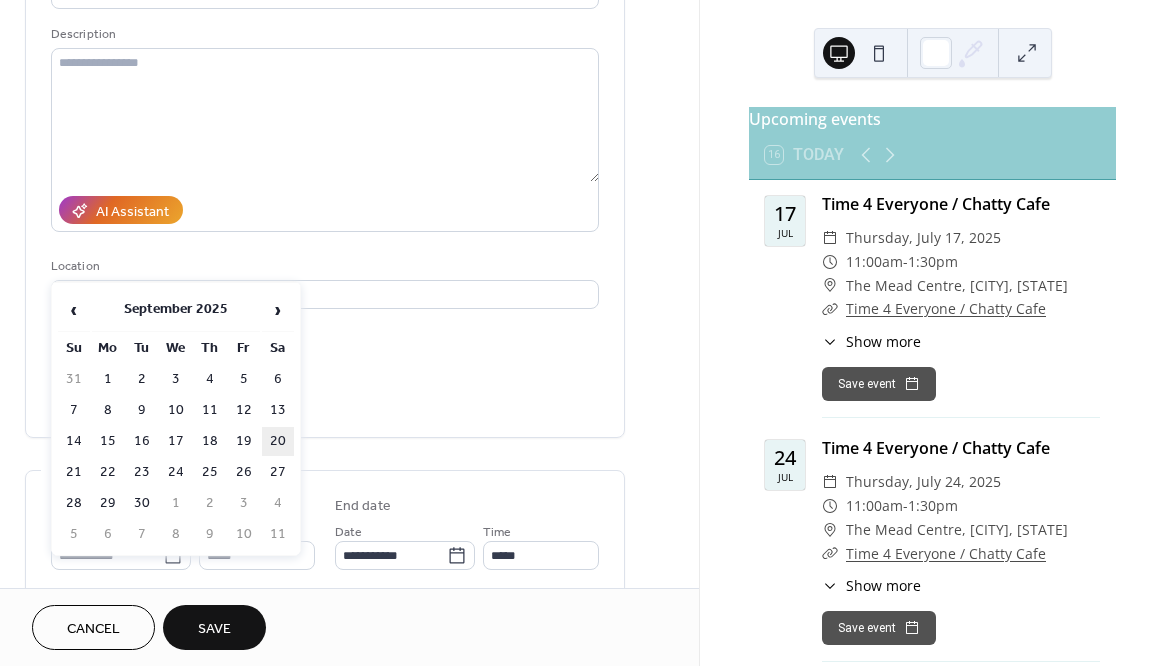 click on "20" at bounding box center [278, 441] 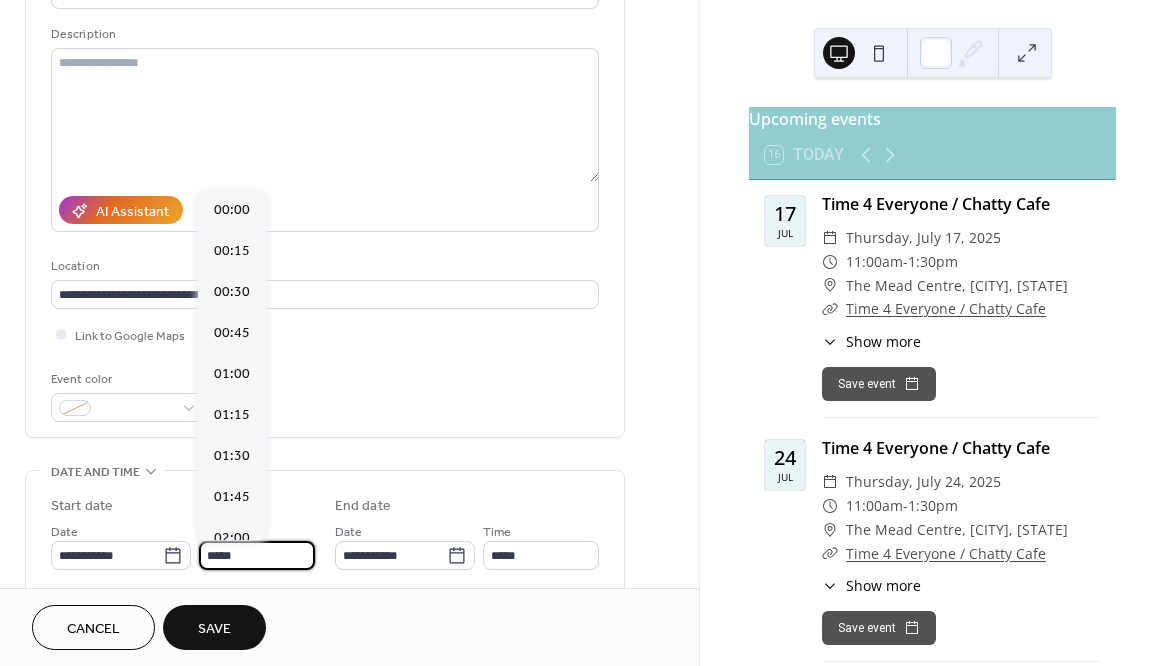 scroll, scrollTop: 1950, scrollLeft: 0, axis: vertical 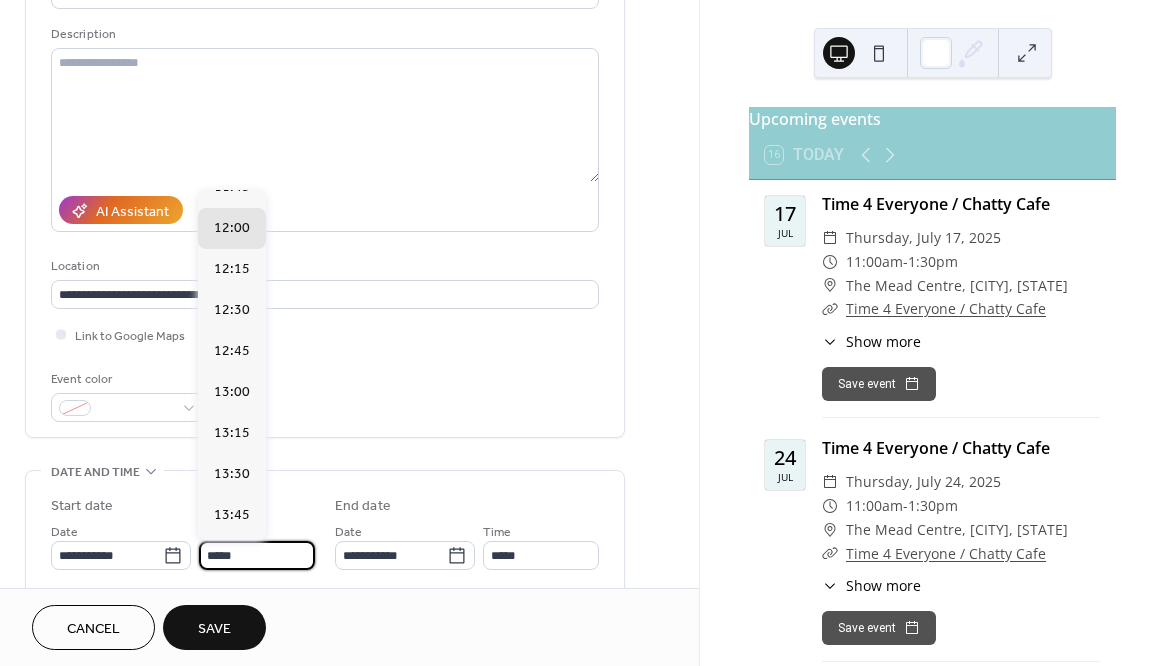 click on "*****" at bounding box center (257, 555) 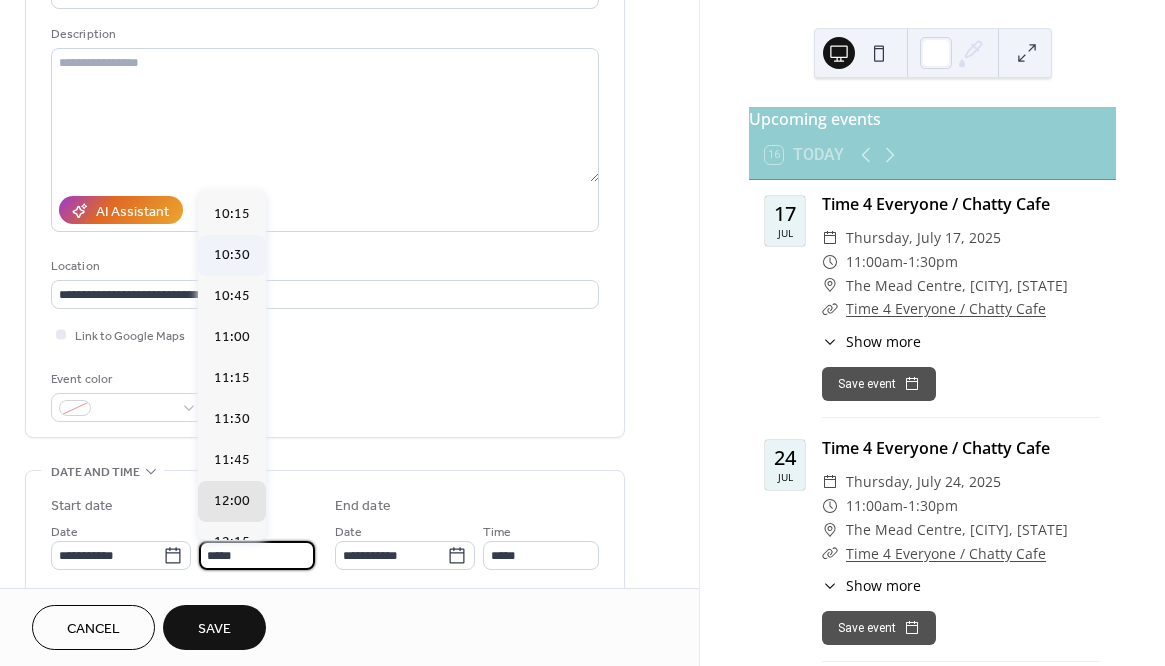 scroll, scrollTop: 1586, scrollLeft: 0, axis: vertical 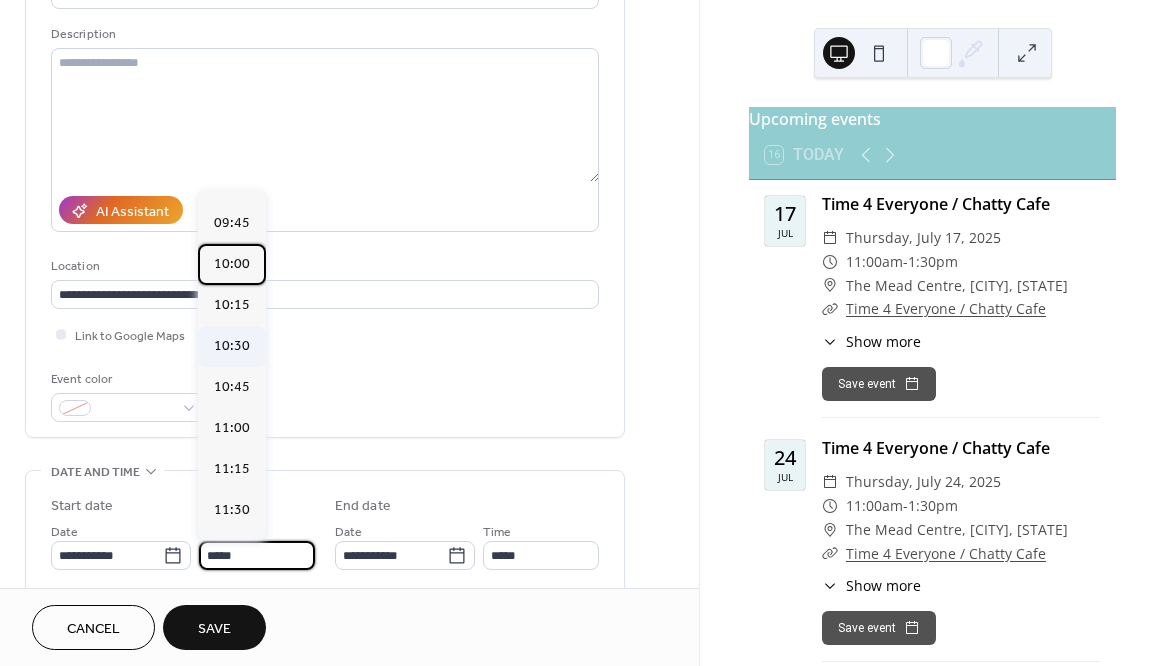 click on "10:00" at bounding box center (232, 263) 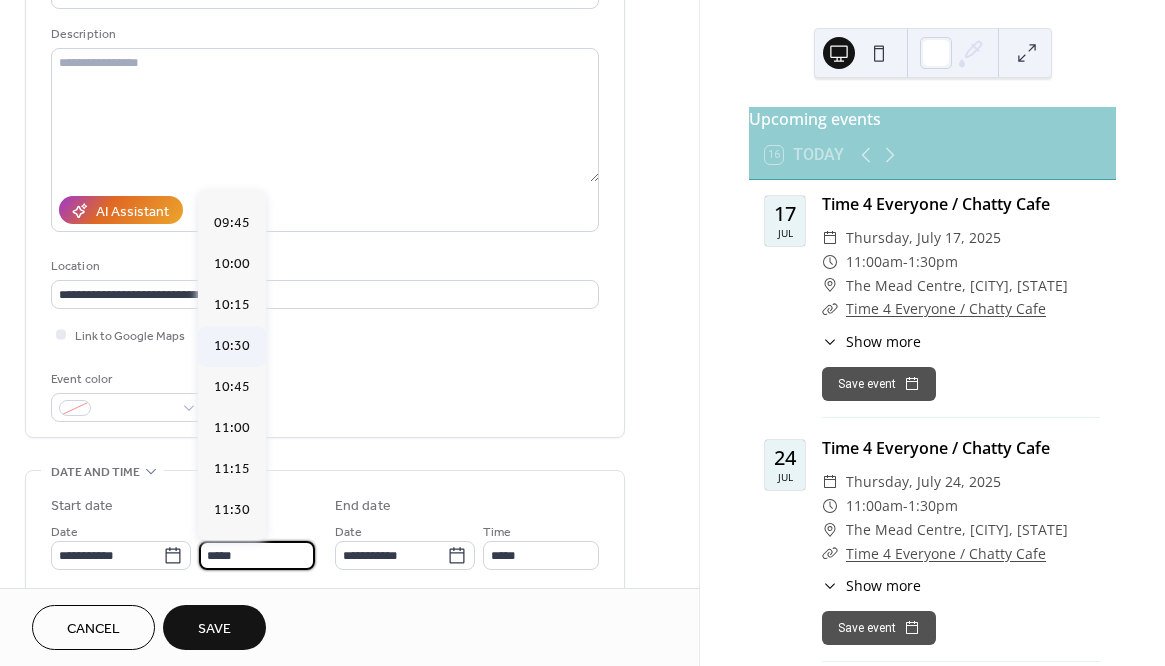 type on "*****" 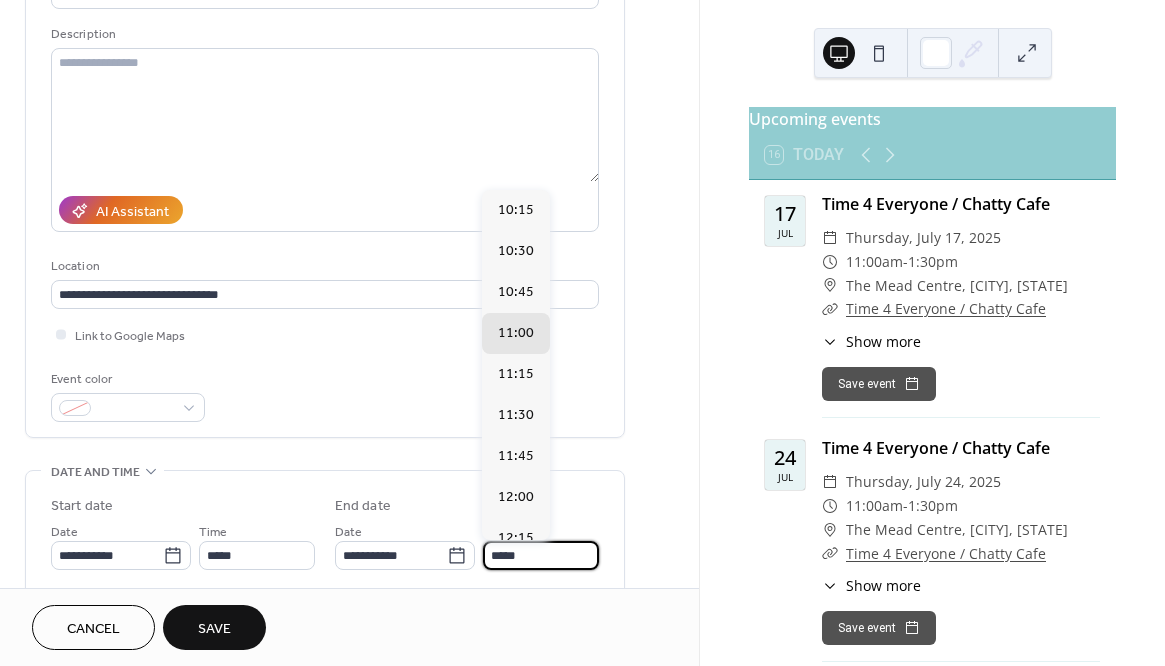 click on "*****" at bounding box center (541, 555) 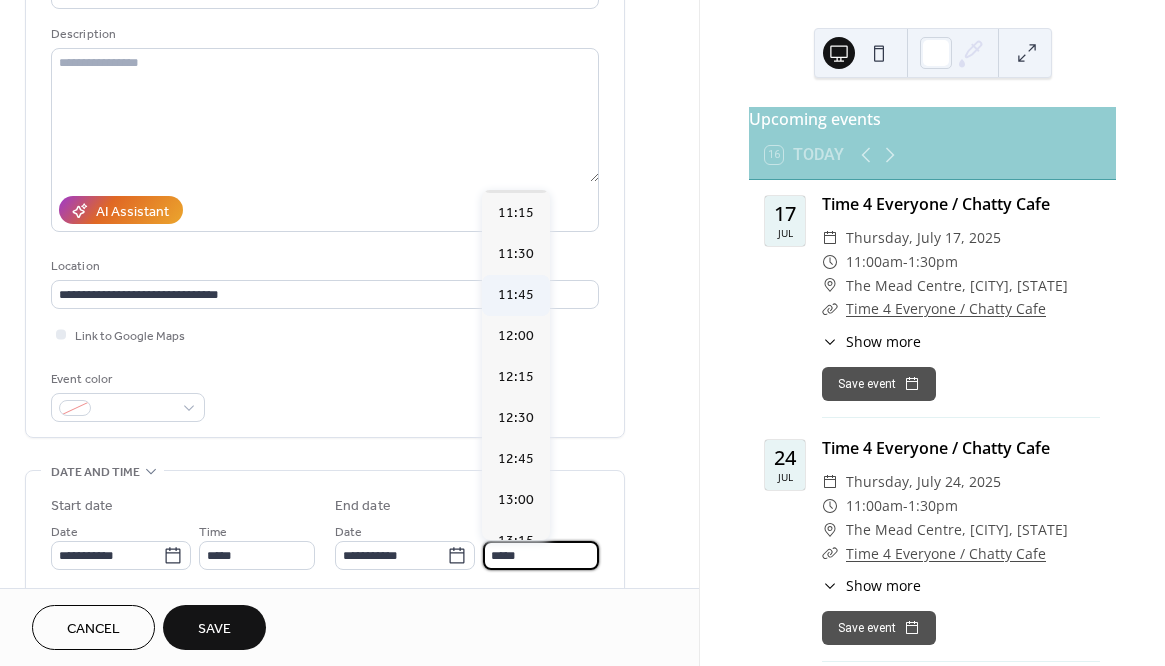 scroll, scrollTop: 181, scrollLeft: 0, axis: vertical 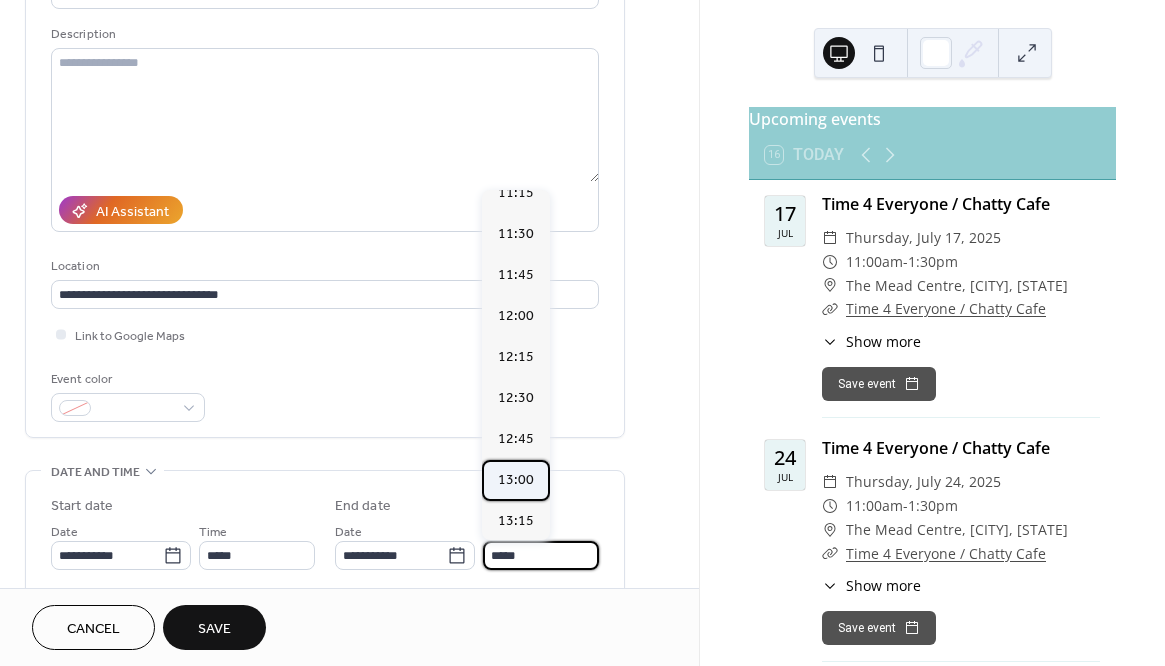 click on "13:00" at bounding box center (516, 479) 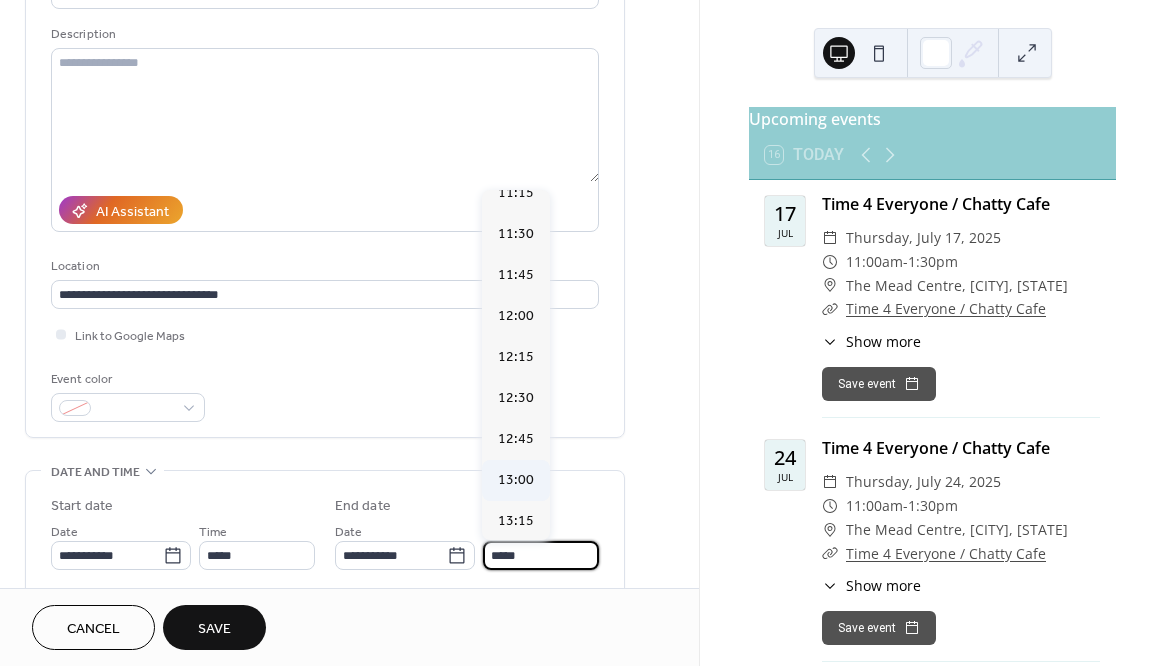 type on "*****" 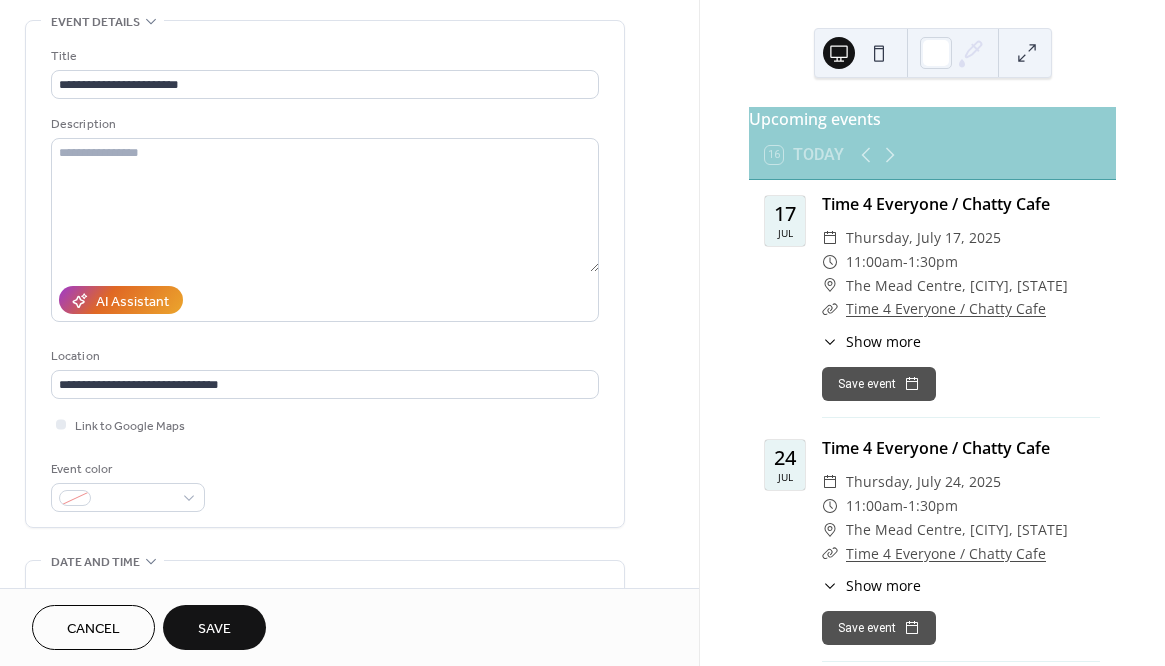 scroll, scrollTop: 90, scrollLeft: 0, axis: vertical 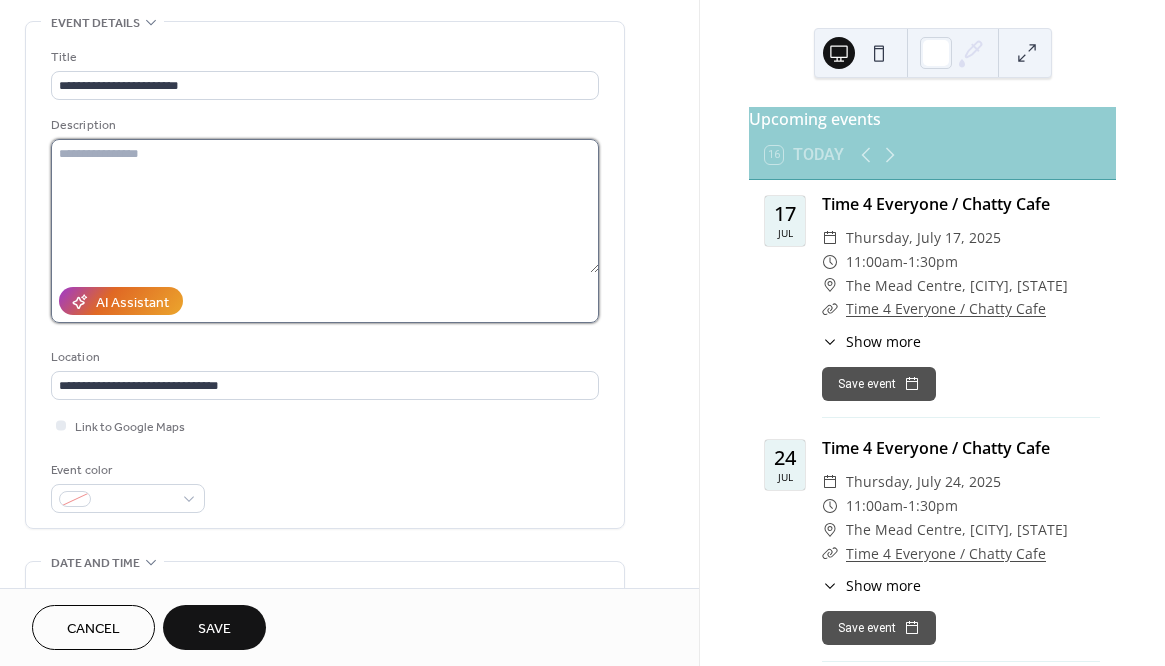 click at bounding box center (325, 206) 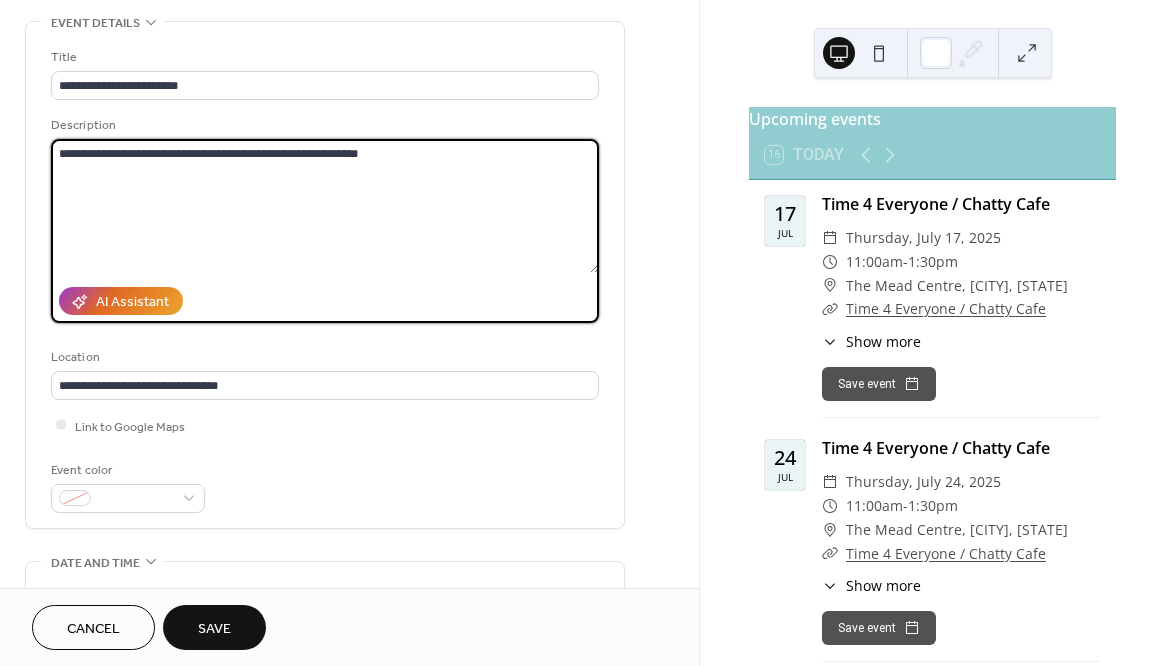 type on "**********" 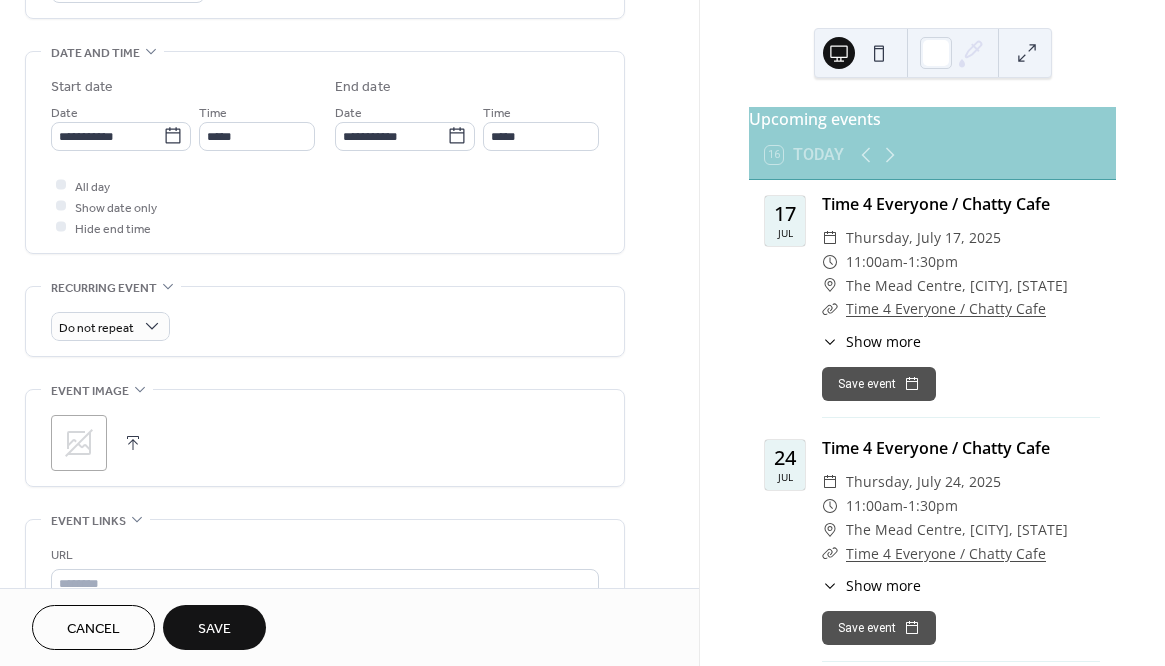 scroll, scrollTop: 636, scrollLeft: 0, axis: vertical 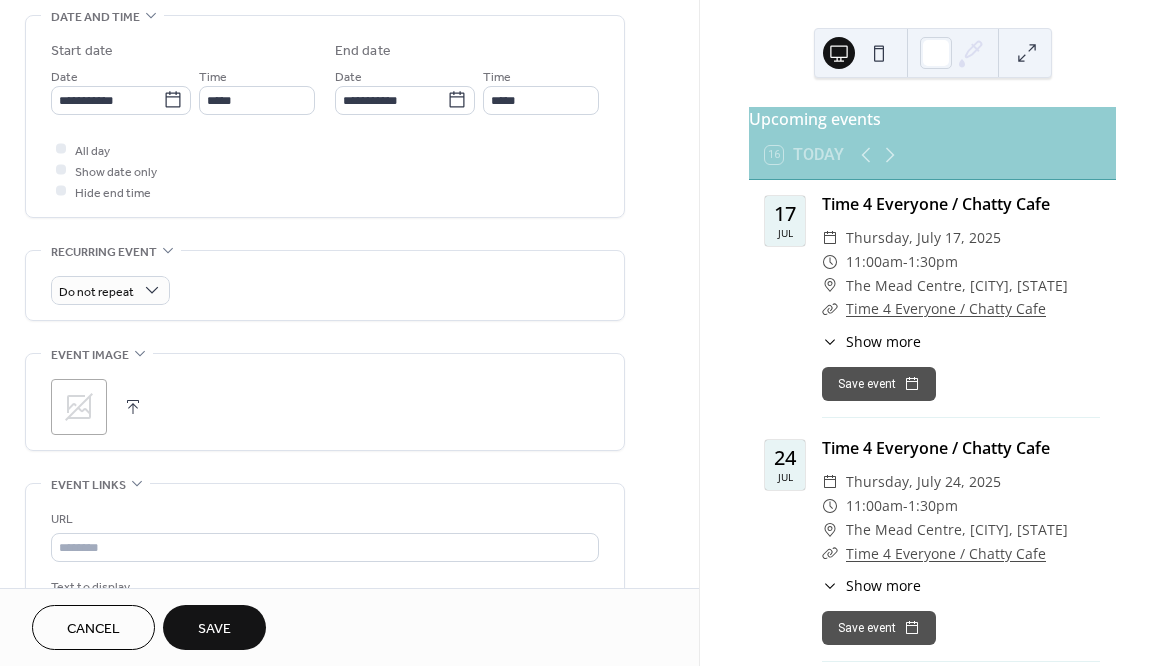 click at bounding box center [133, 407] 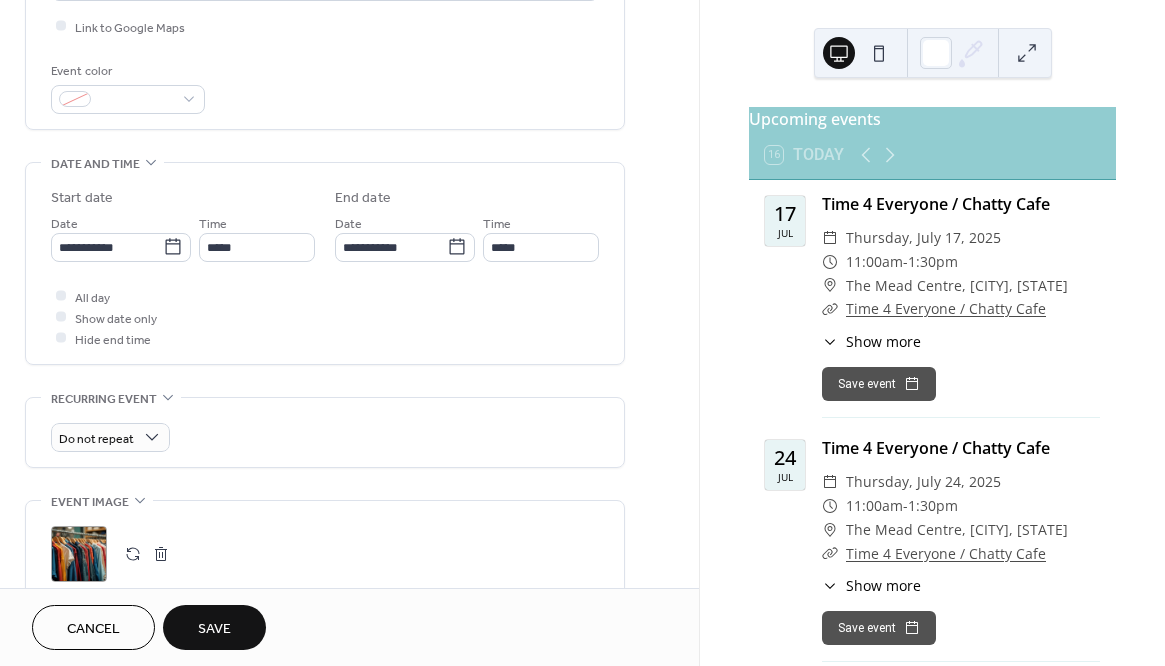 scroll, scrollTop: 441, scrollLeft: 0, axis: vertical 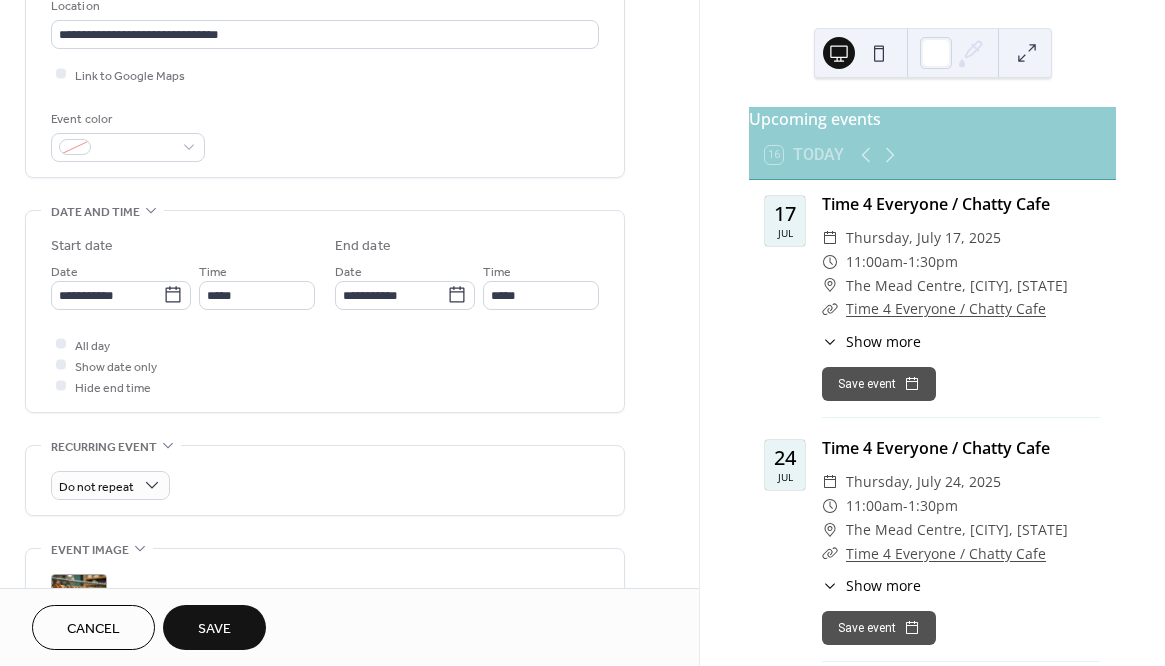 click on "Save" at bounding box center (214, 629) 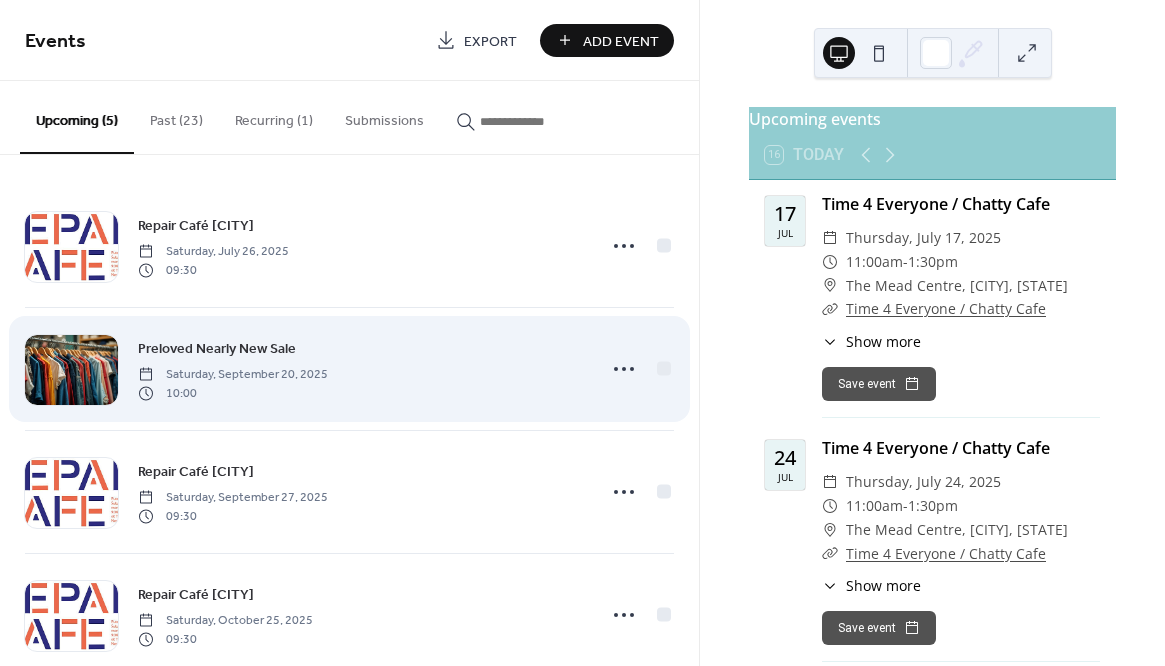click on "Preloved Nearly New Sale" at bounding box center (217, 349) 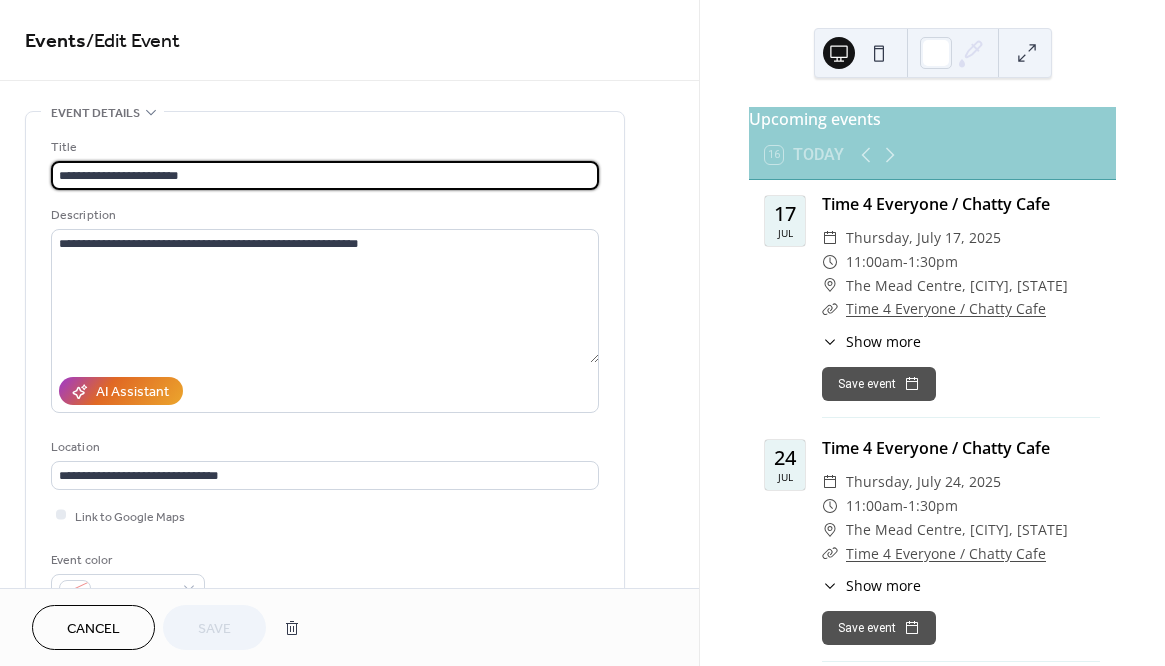 click on "Cancel" at bounding box center [93, 629] 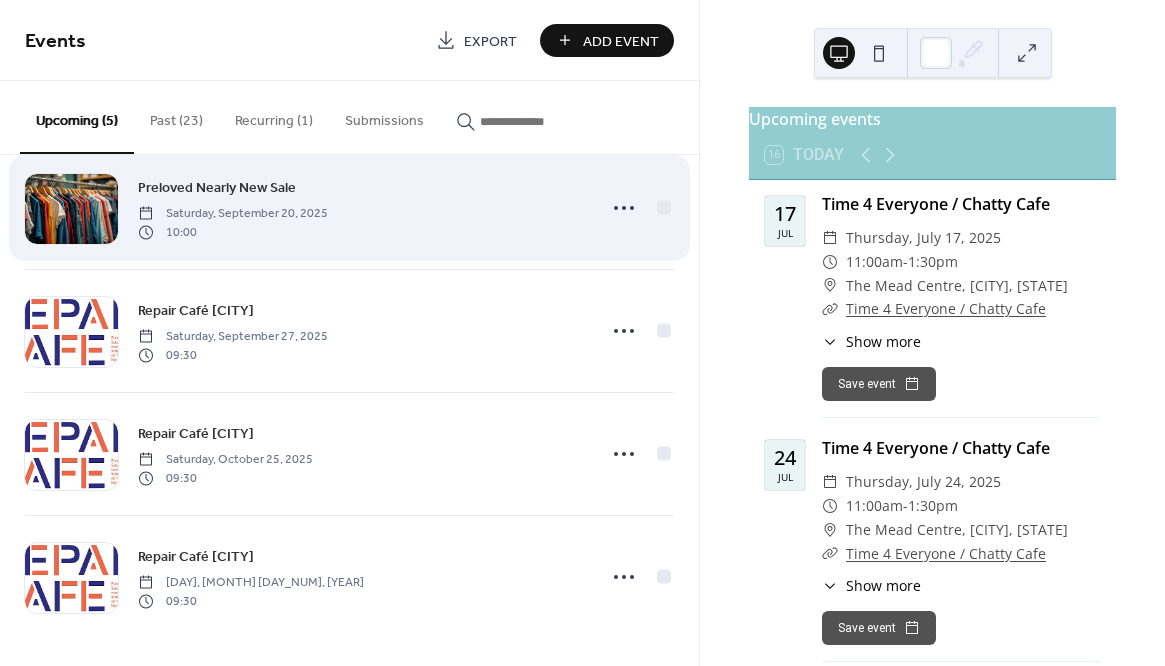scroll, scrollTop: 0, scrollLeft: 0, axis: both 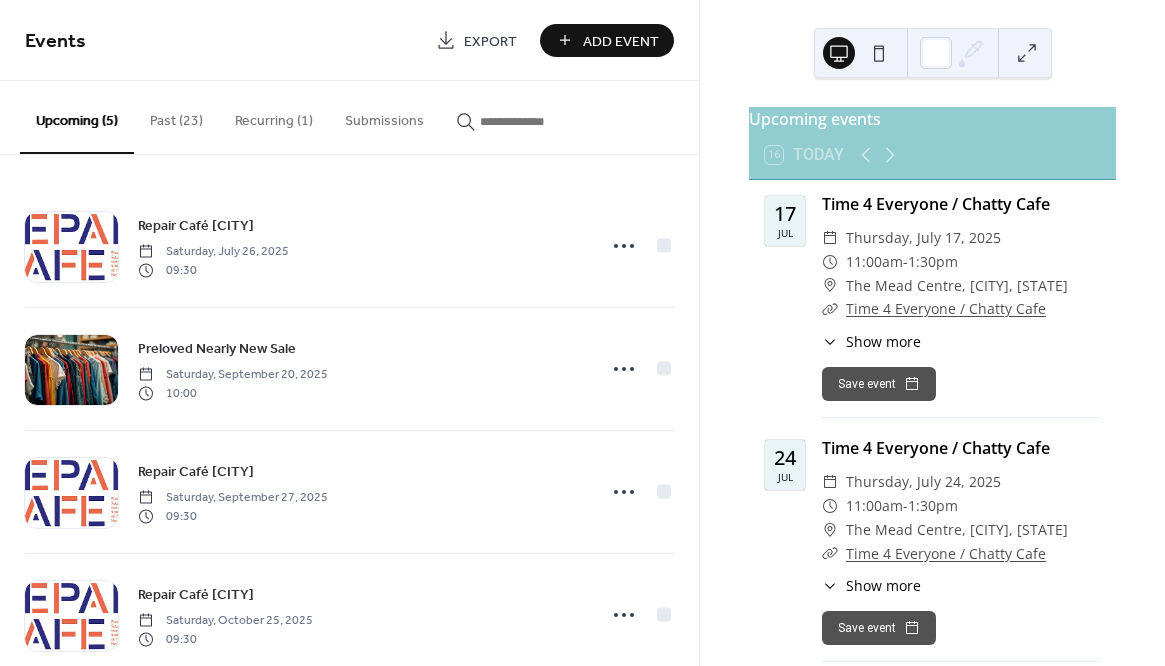click on "Past (23)" at bounding box center (176, 116) 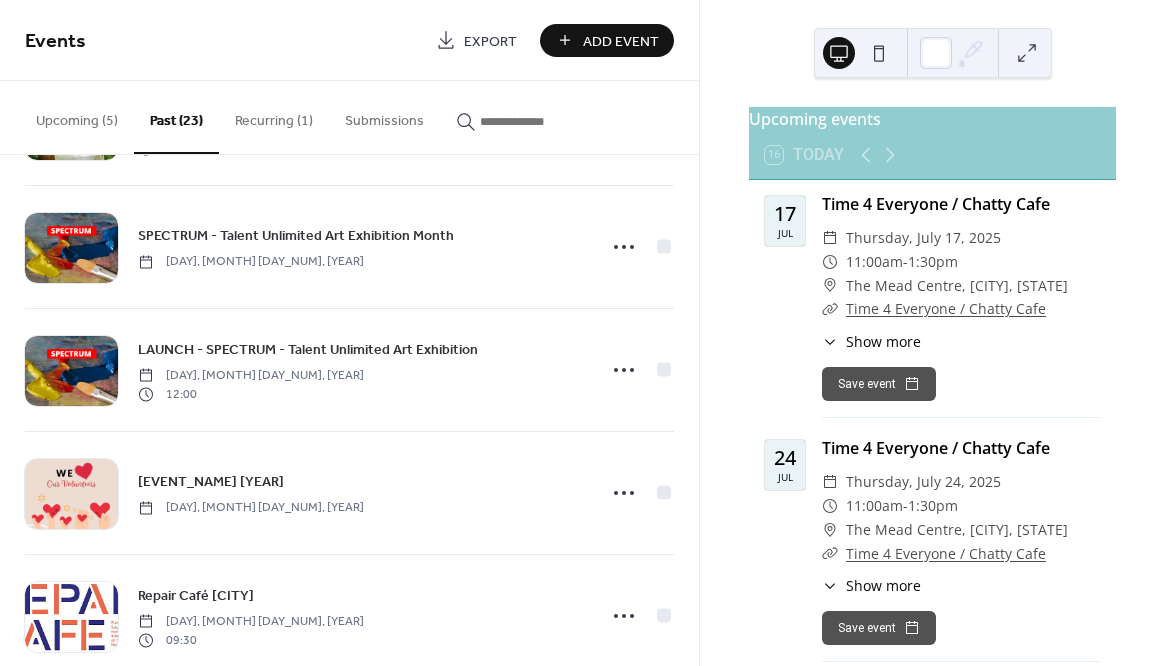 scroll, scrollTop: 2373, scrollLeft: 0, axis: vertical 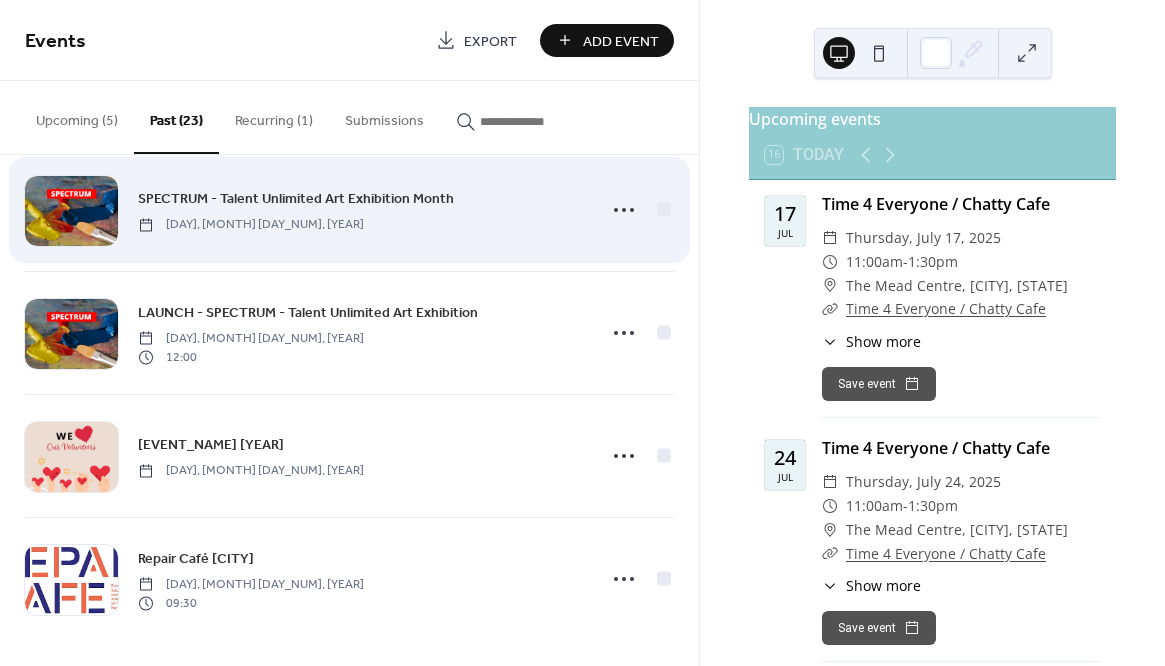 click on "SPECTRUM - Talent Unlimited Art Exhibition Month" at bounding box center [296, 199] 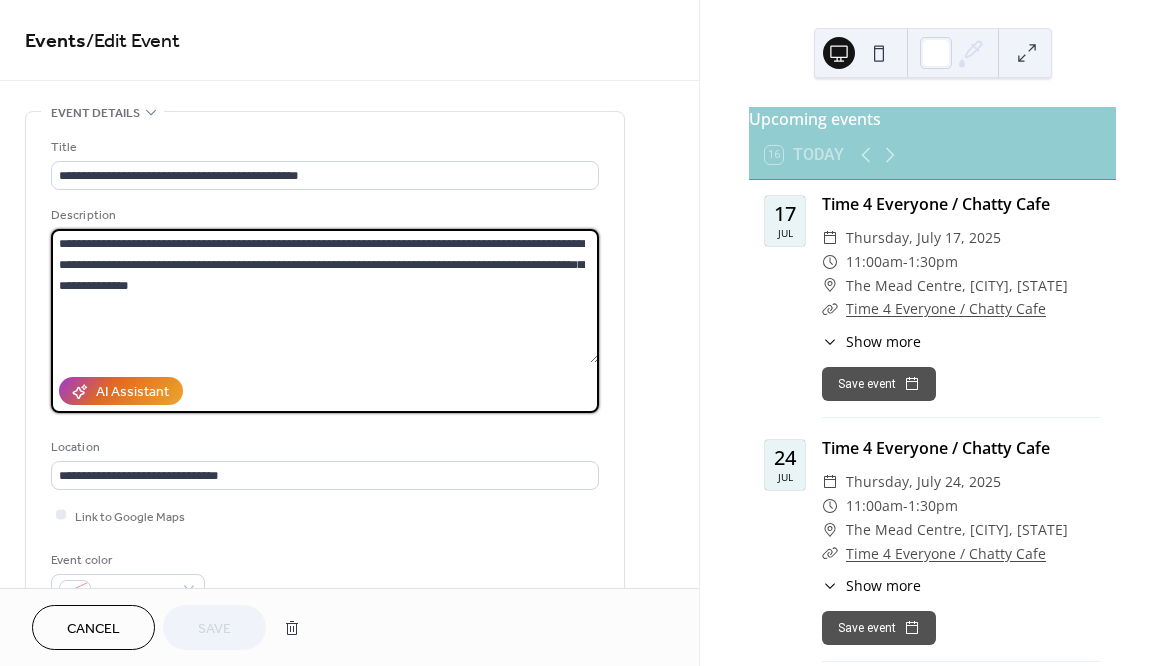 drag, startPoint x: 150, startPoint y: 295, endPoint x: 53, endPoint y: 246, distance: 108.67382 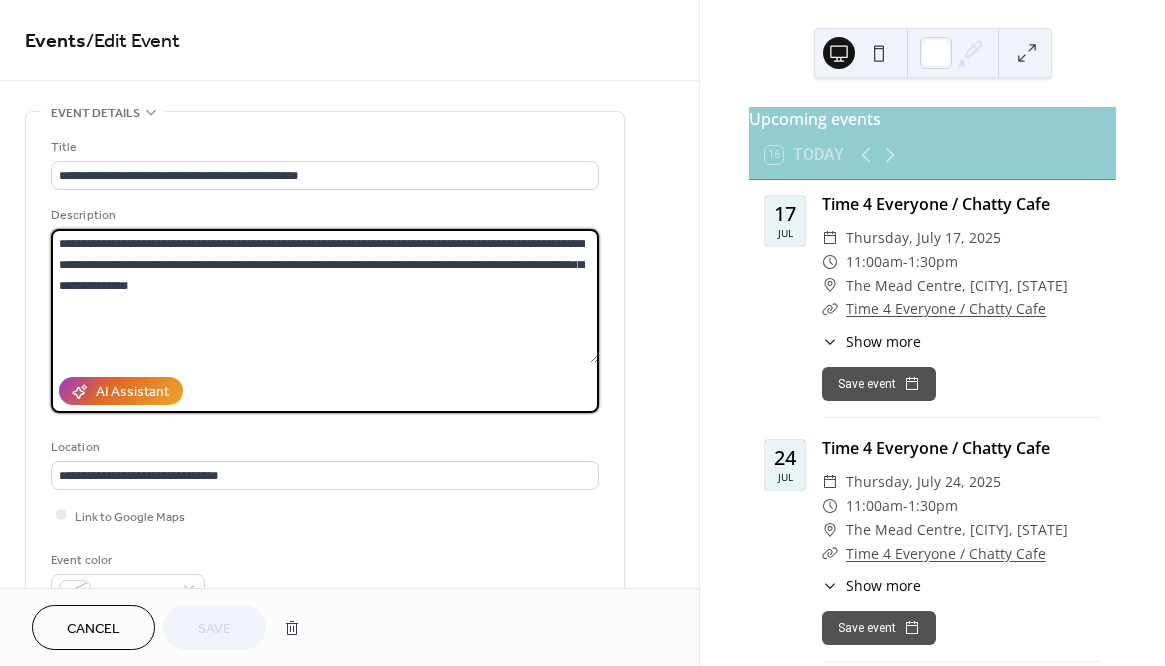 click on "**********" at bounding box center [325, 296] 